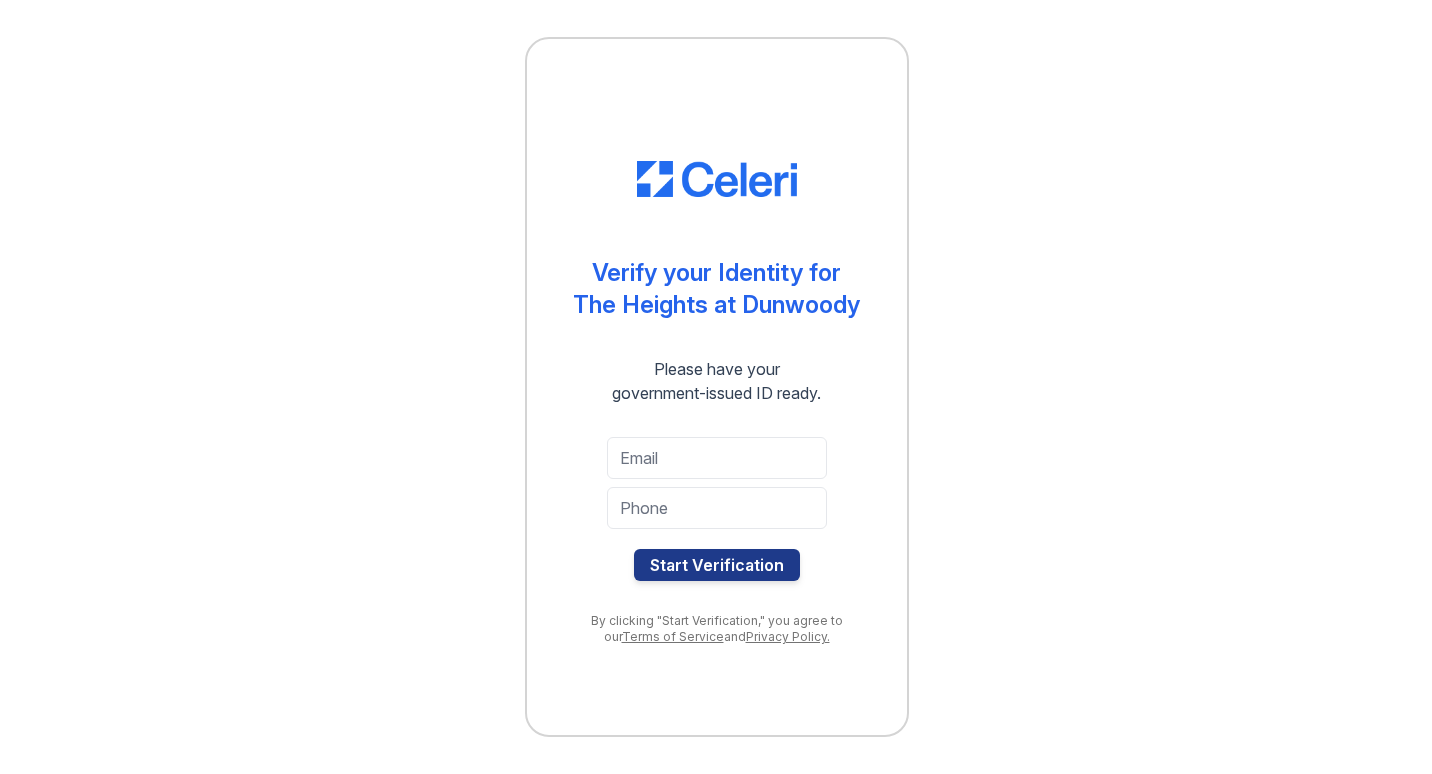 scroll, scrollTop: 0, scrollLeft: 0, axis: both 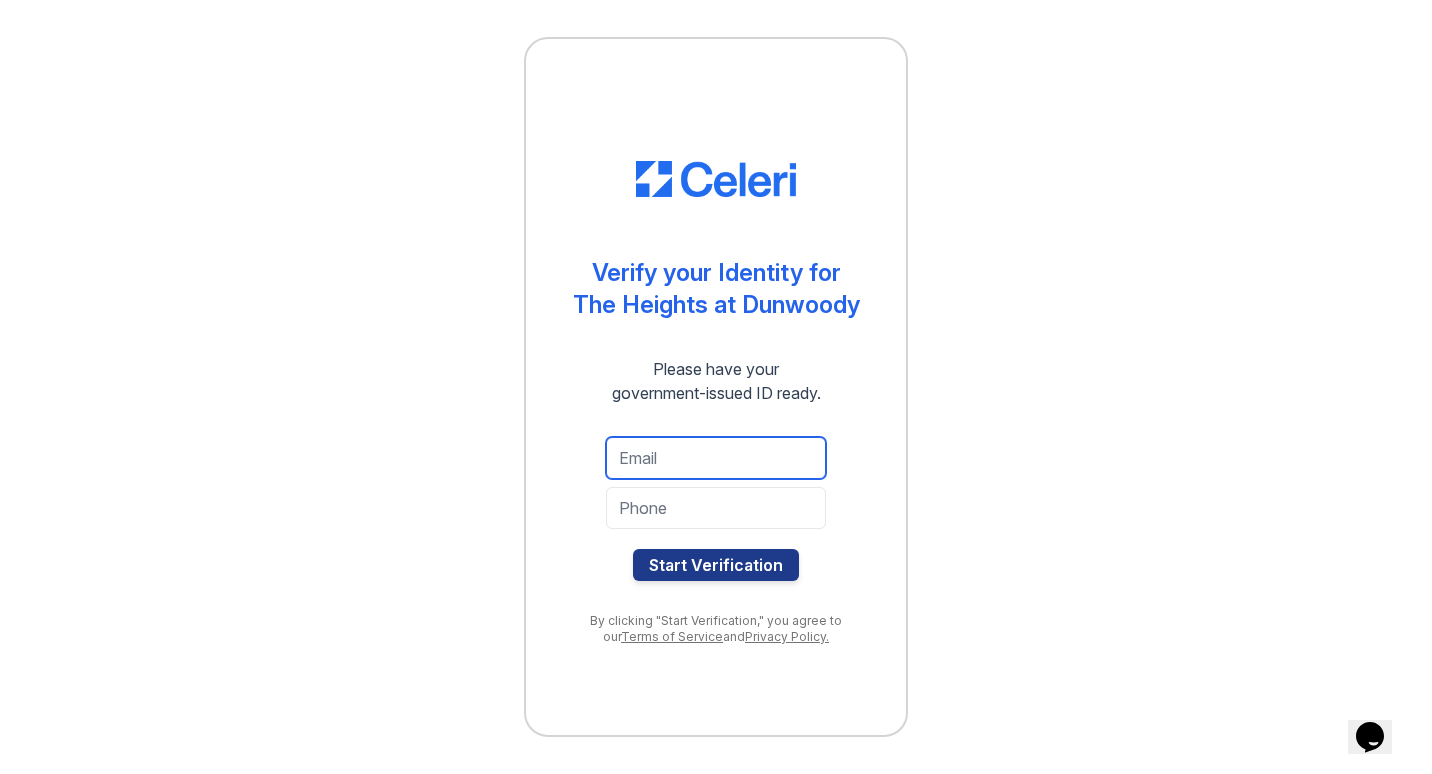 click at bounding box center (716, 458) 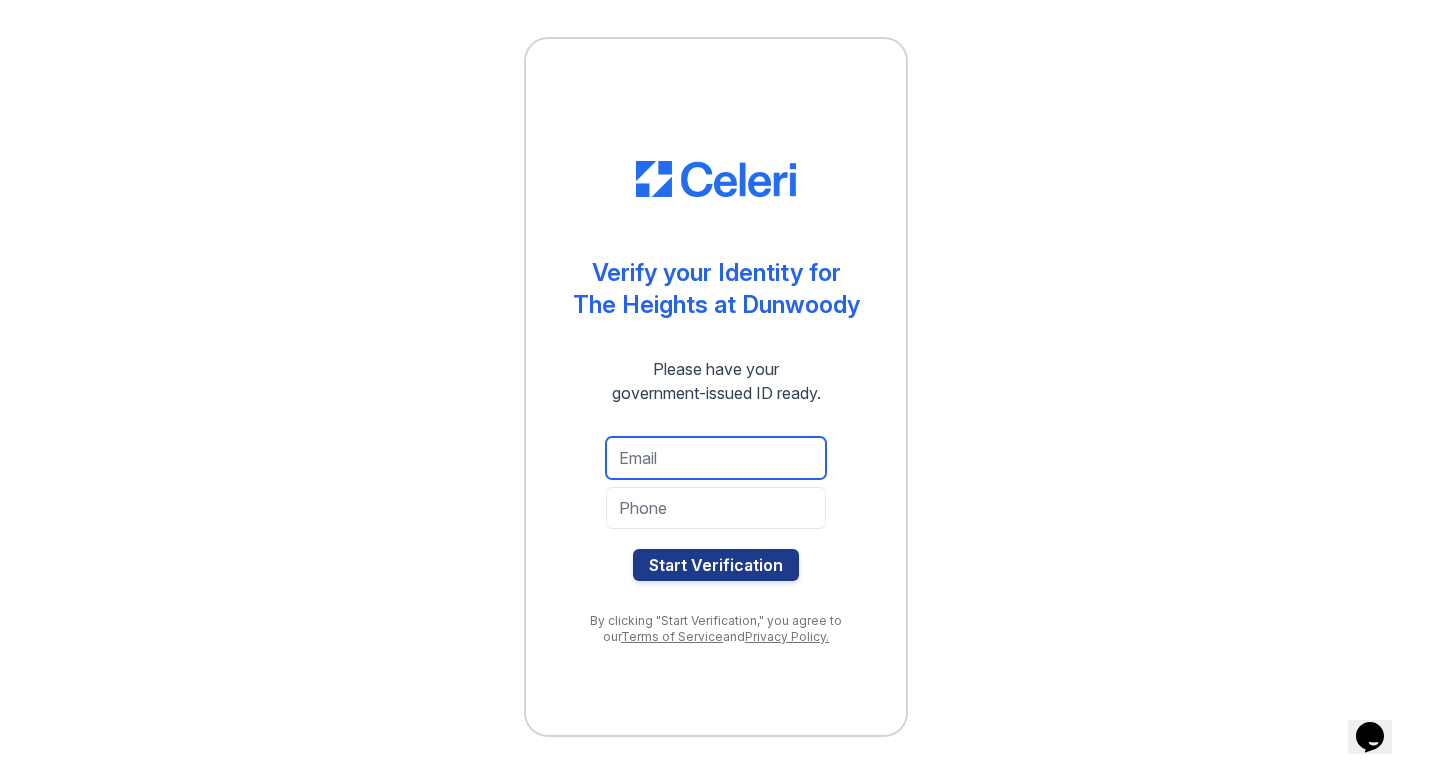 type on "dazonne26@example.com" 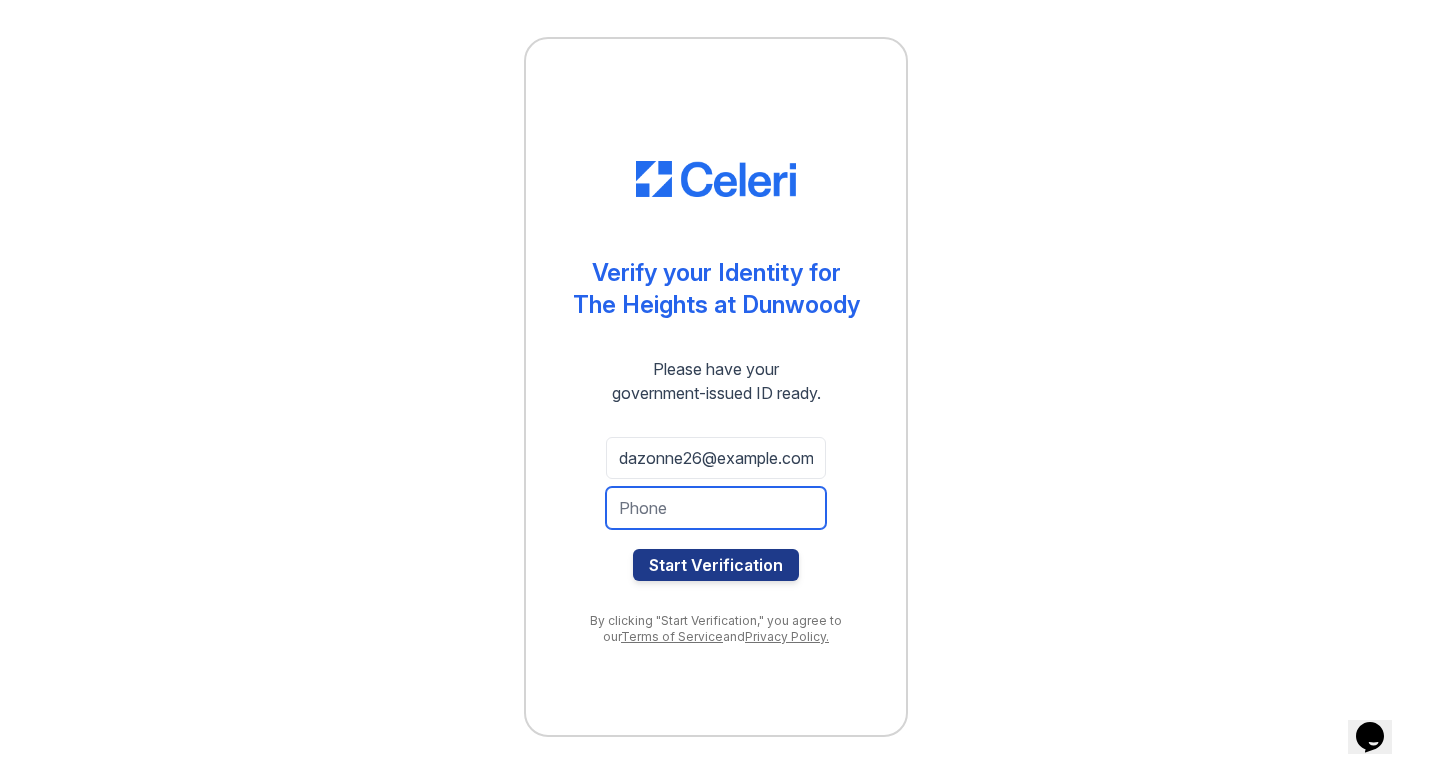 type on "555-343-4918" 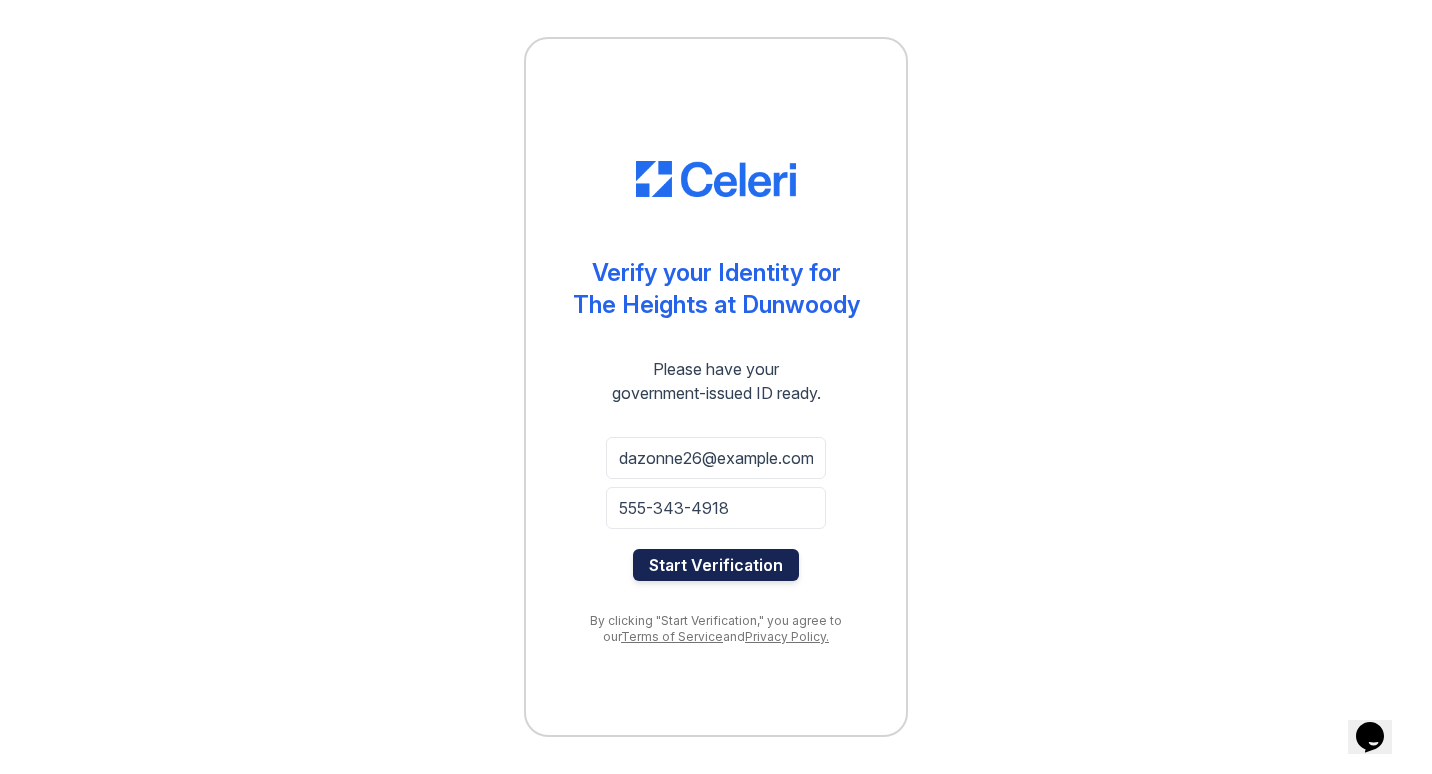 click on "Start Verification" at bounding box center (716, 565) 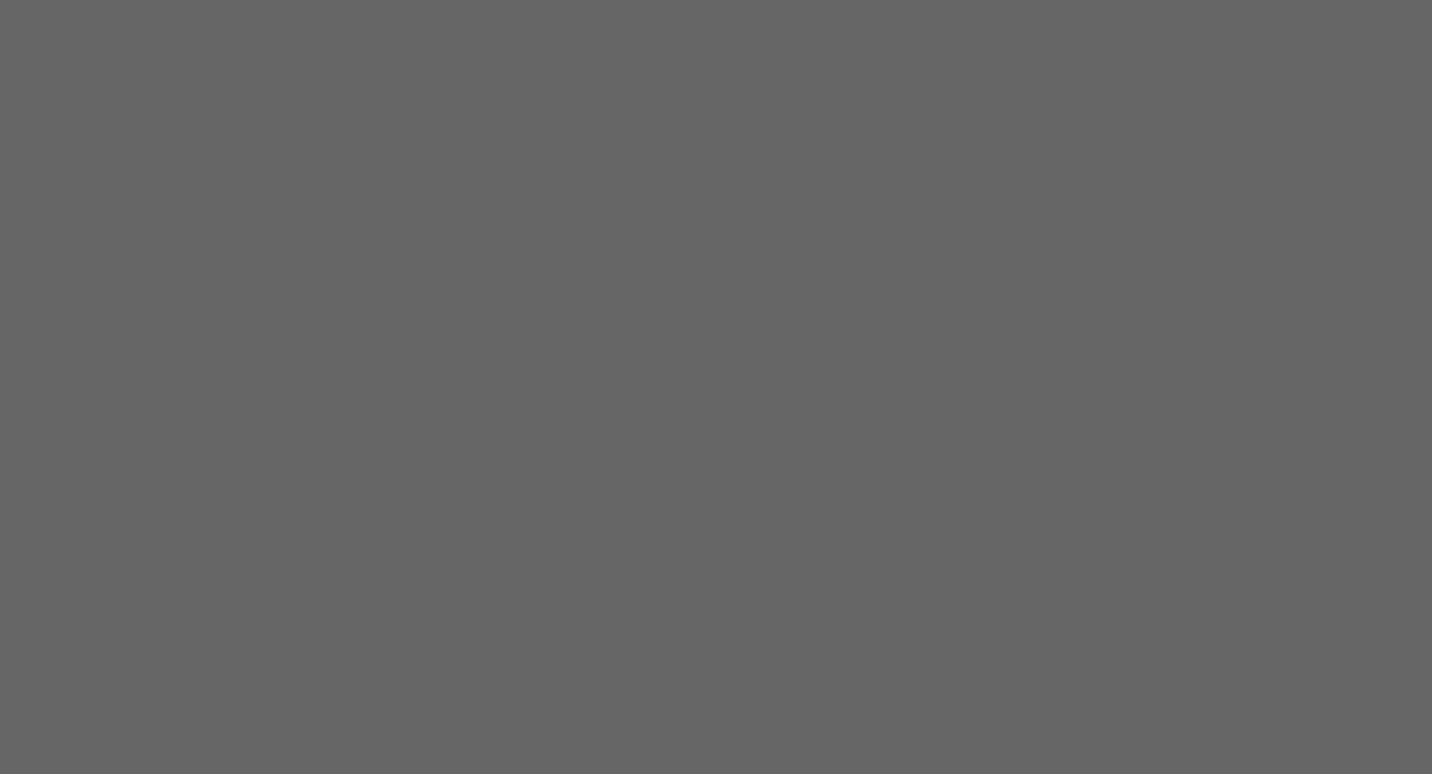 scroll, scrollTop: 0, scrollLeft: 0, axis: both 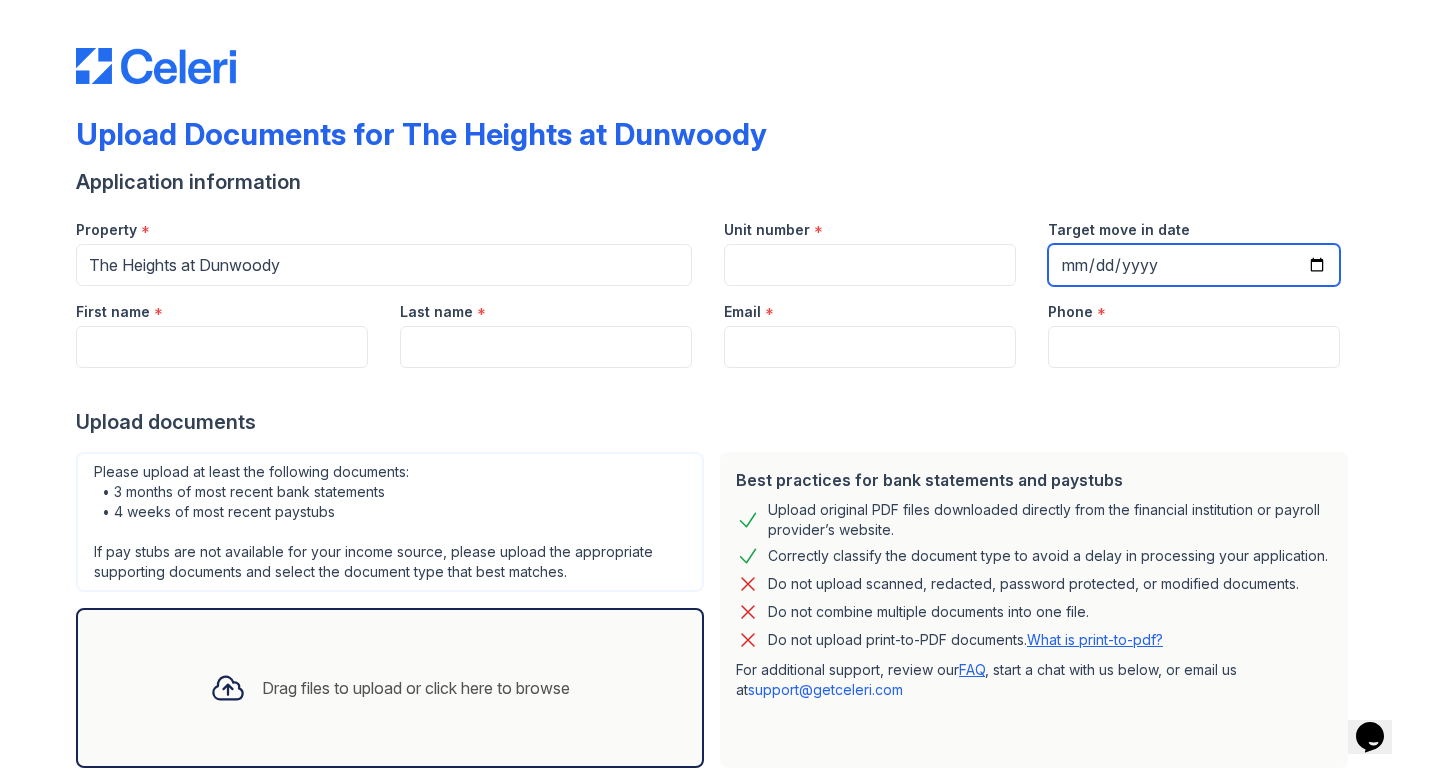 click on "Target move in date" at bounding box center [1194, 265] 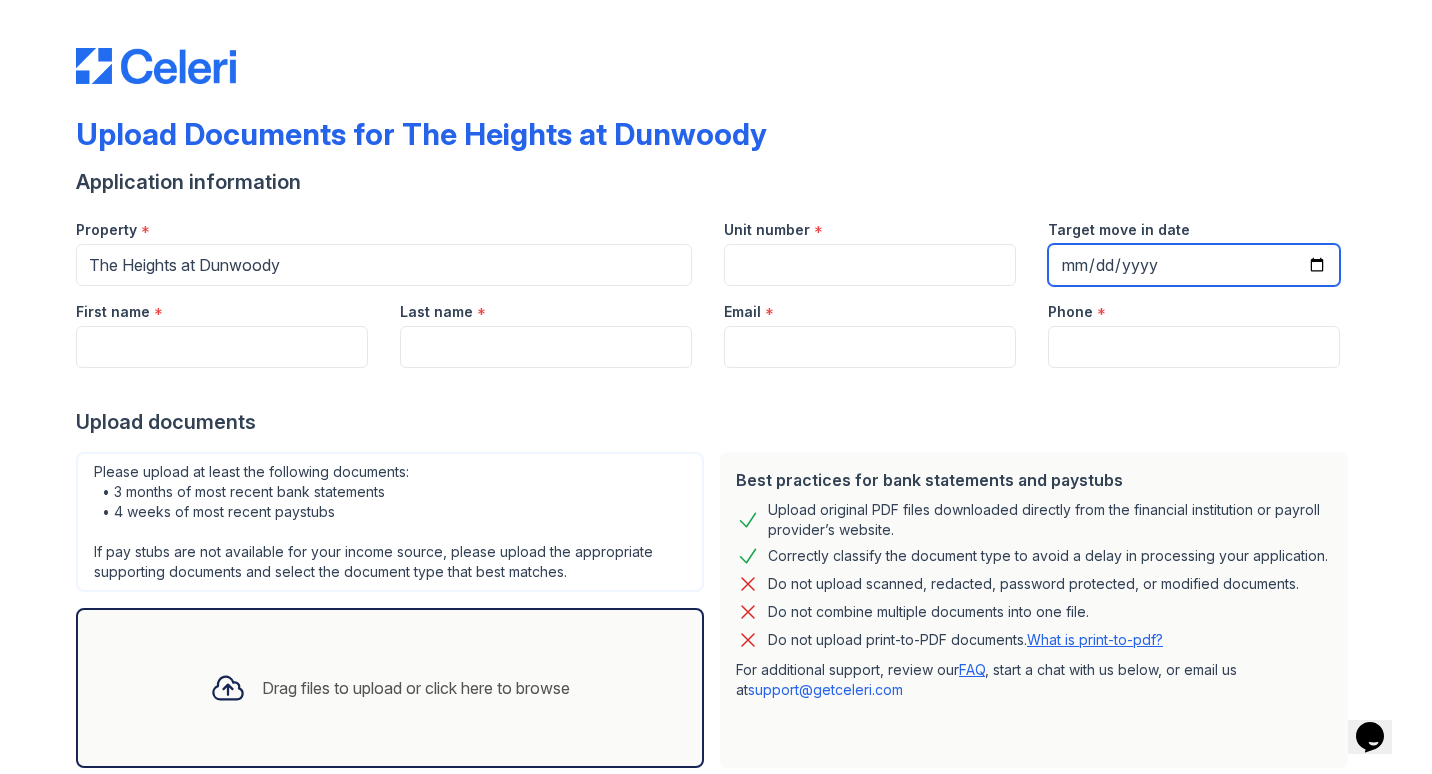 type on "[DATE]" 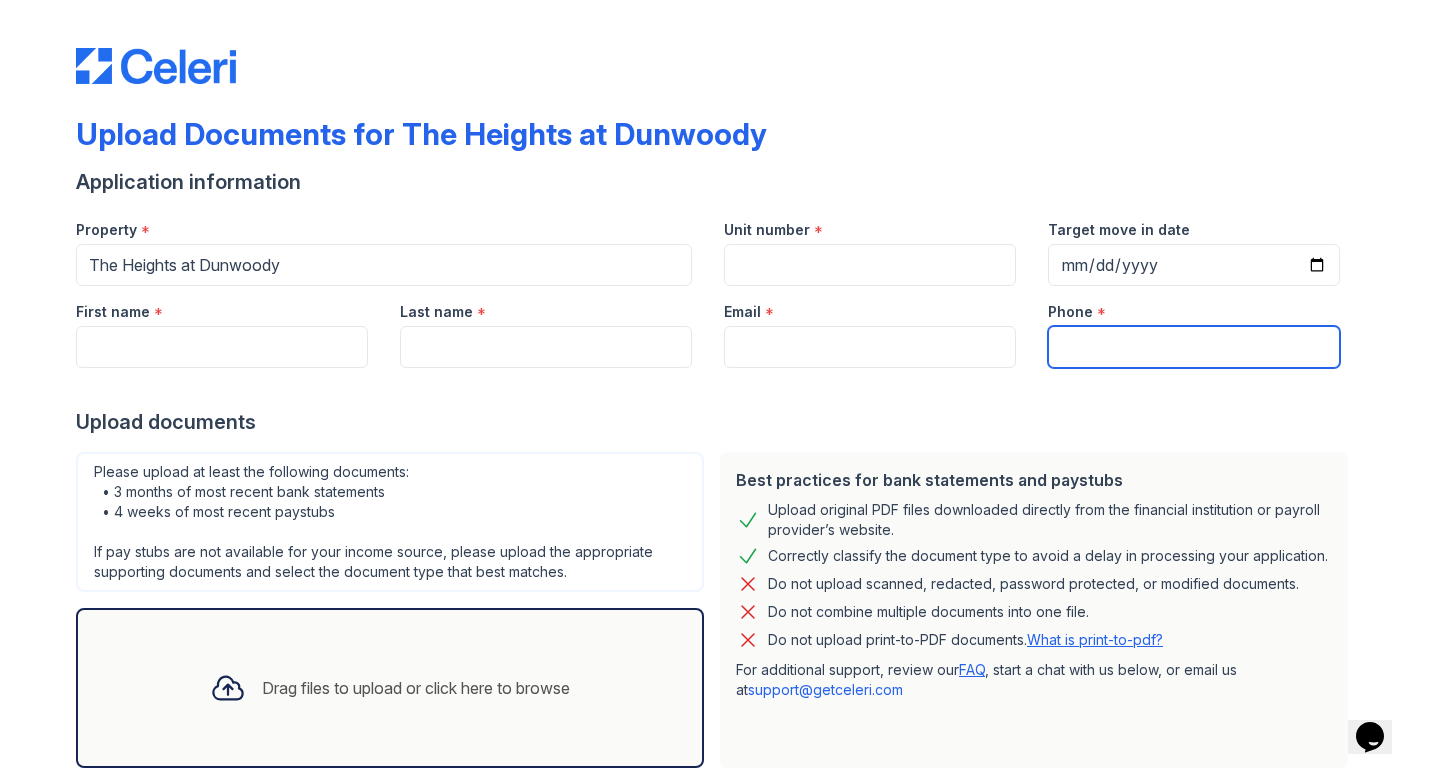 click on "Phone" at bounding box center [1194, 347] 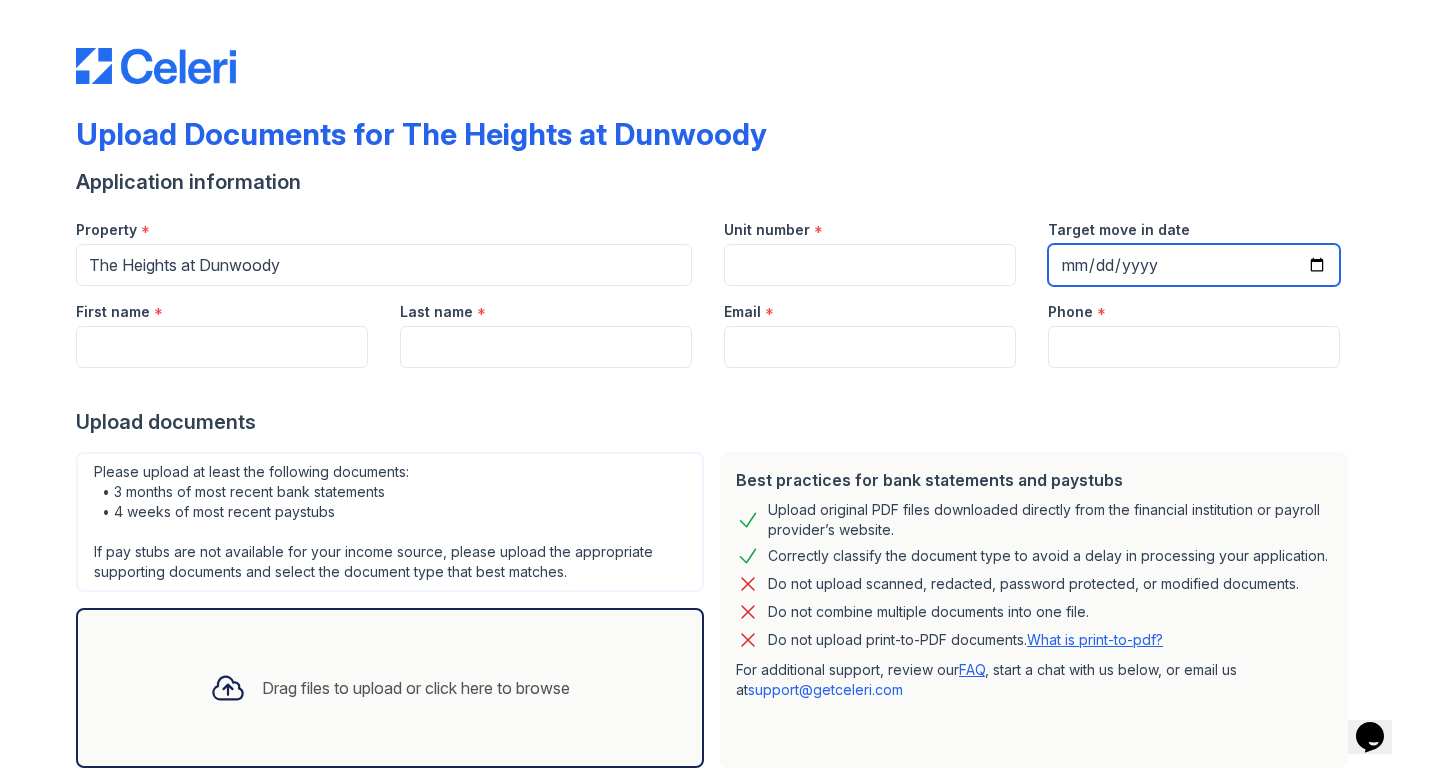 click on "[DATE]" at bounding box center (1194, 265) 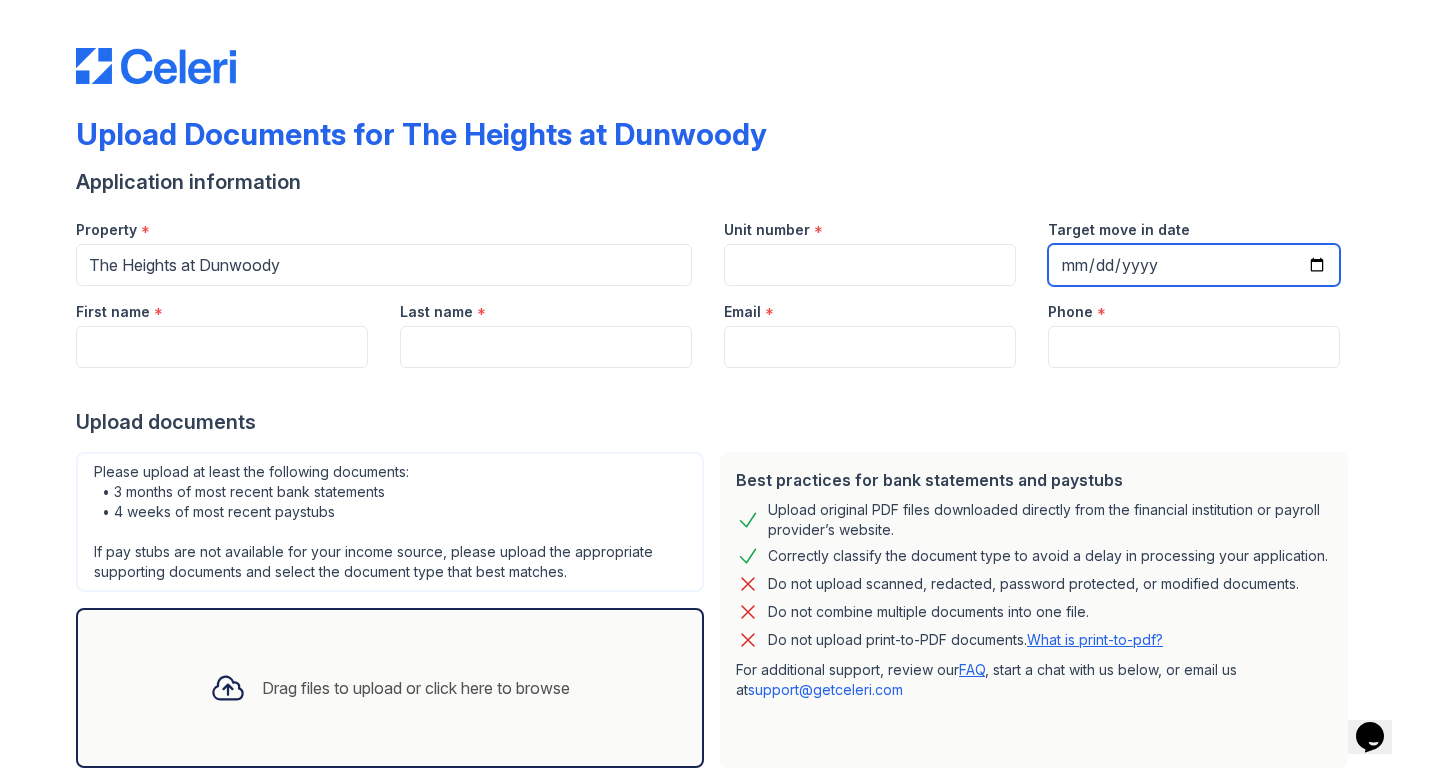 type on "2025-08-15" 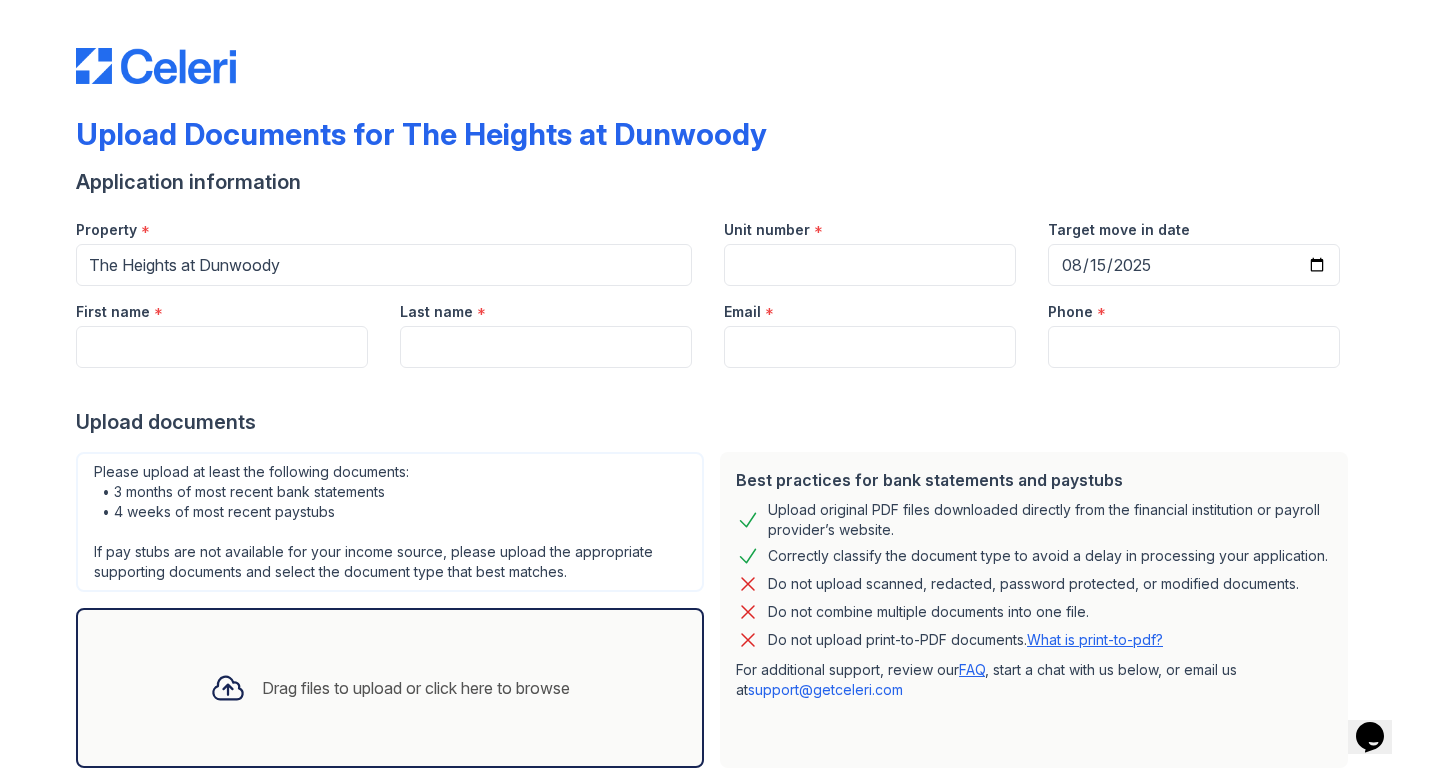click on "Application information
Property
*
The Heights at Dunwoody
Unit number
*
Target move in date
[DATE]
First name
*
Last name
*
Email
*
Phone
*
Upload documents
Best practices for bank statements and paystubs
Upload original PDF files downloaded directly from the financial institution or payroll provider’s website.
Correctly classify the document type to avoid a delay in processing your application.
Do not upload scanned, redacted, password protected, or modified documents.
Do not combine multiple documents into one file.
Do not upload print-to-PDF documents.
What is print-to-pdf?
For additional support, review our
FAQ ,
start a chat with us below, or email us at
support@example.com" at bounding box center (716, 510) 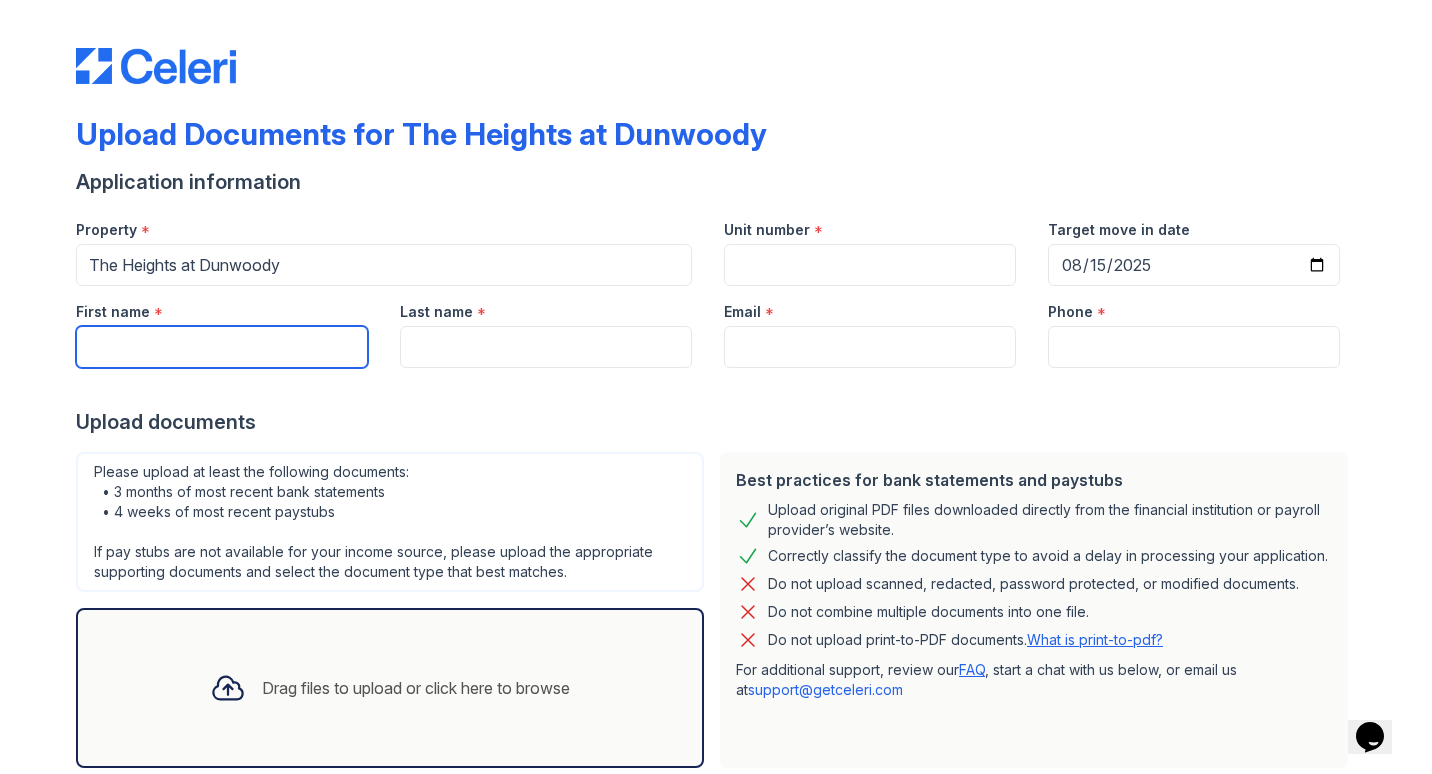 click on "First name" at bounding box center [222, 347] 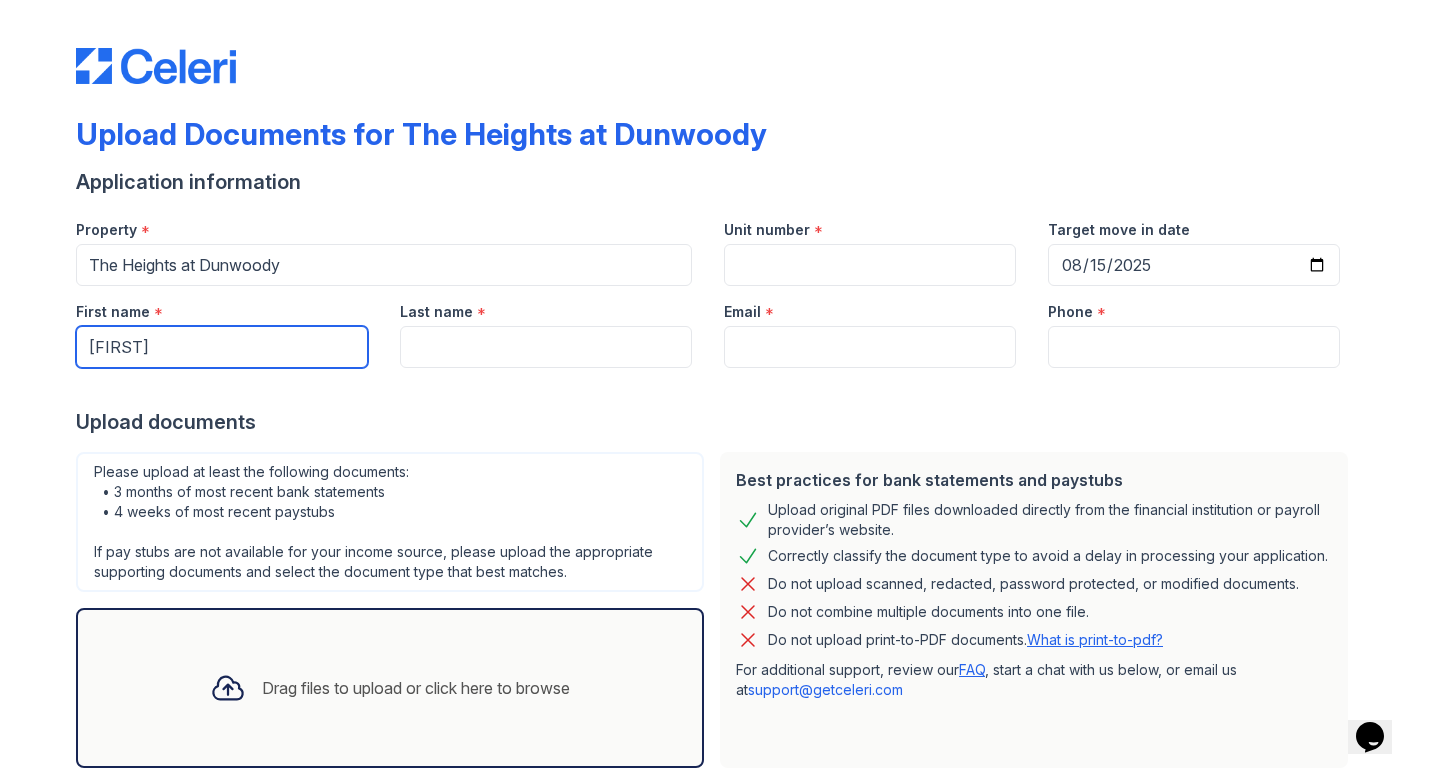 type on "[LAST]" 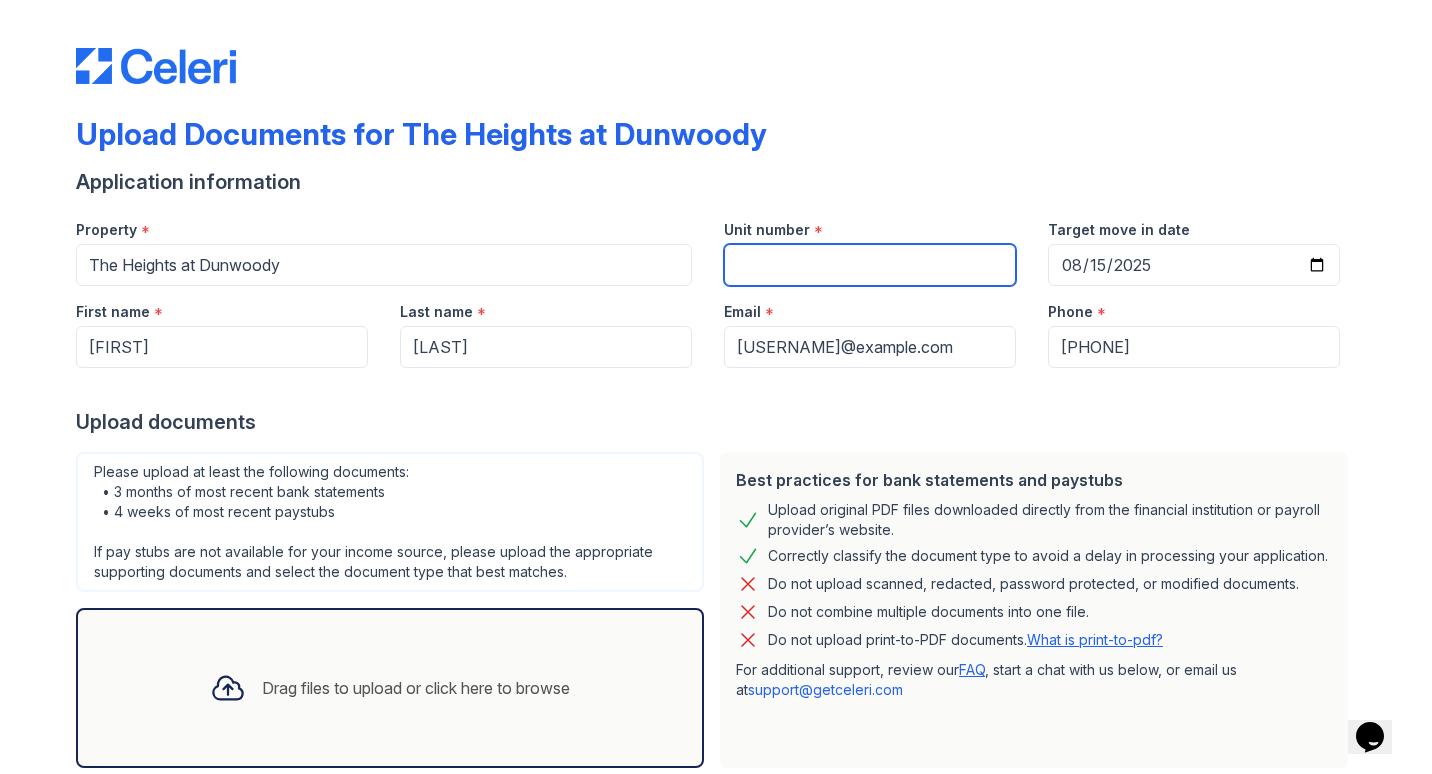 click on "Unit number" at bounding box center [870, 265] 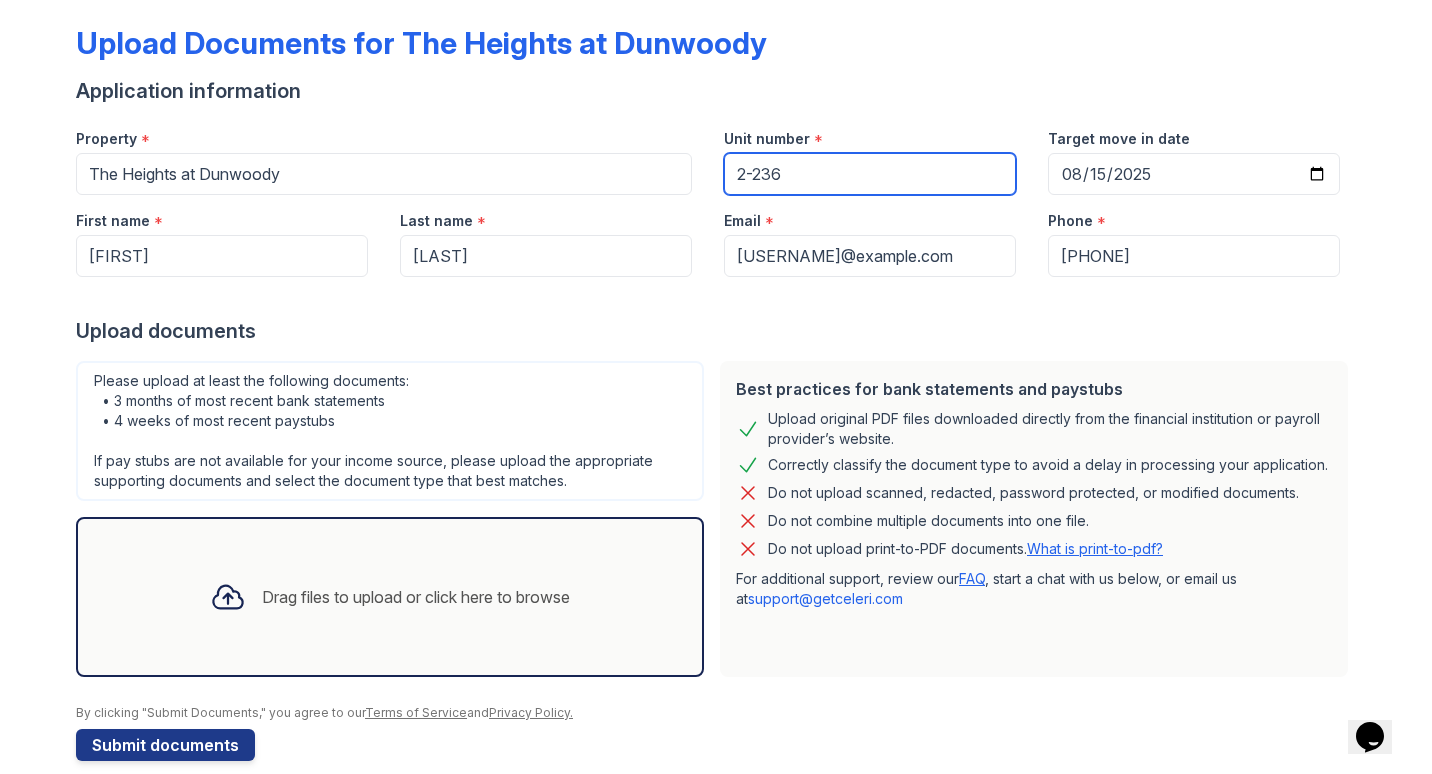 scroll, scrollTop: 118, scrollLeft: 0, axis: vertical 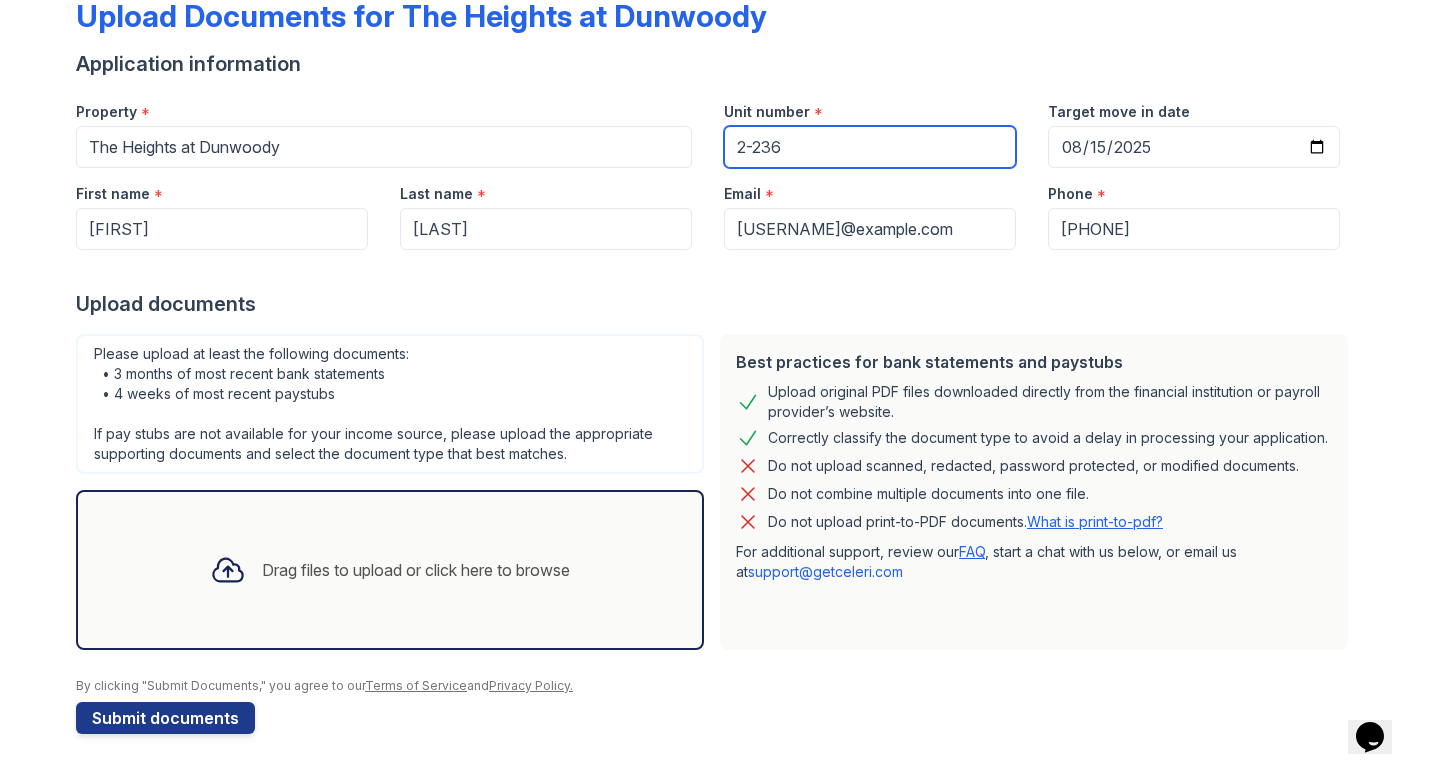 type on "2-236" 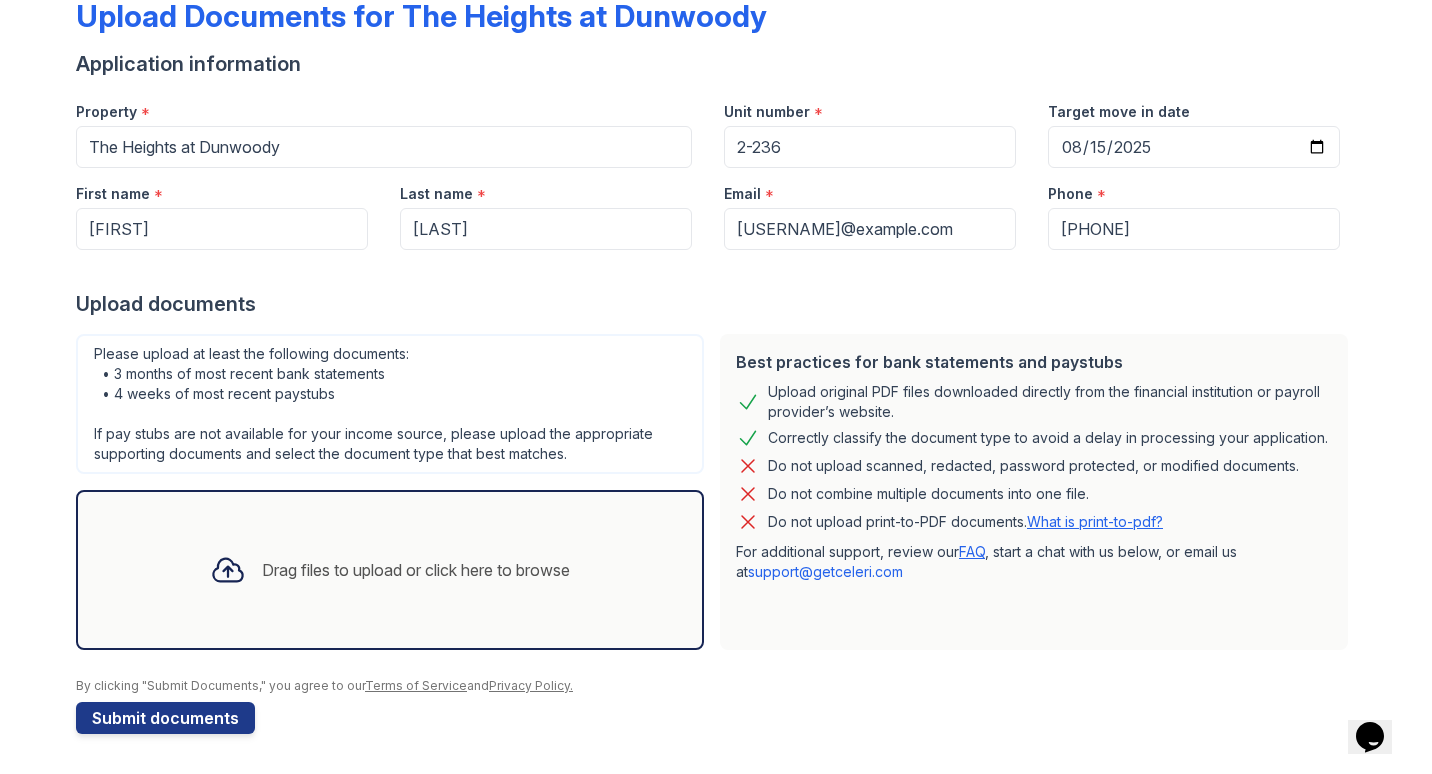 click 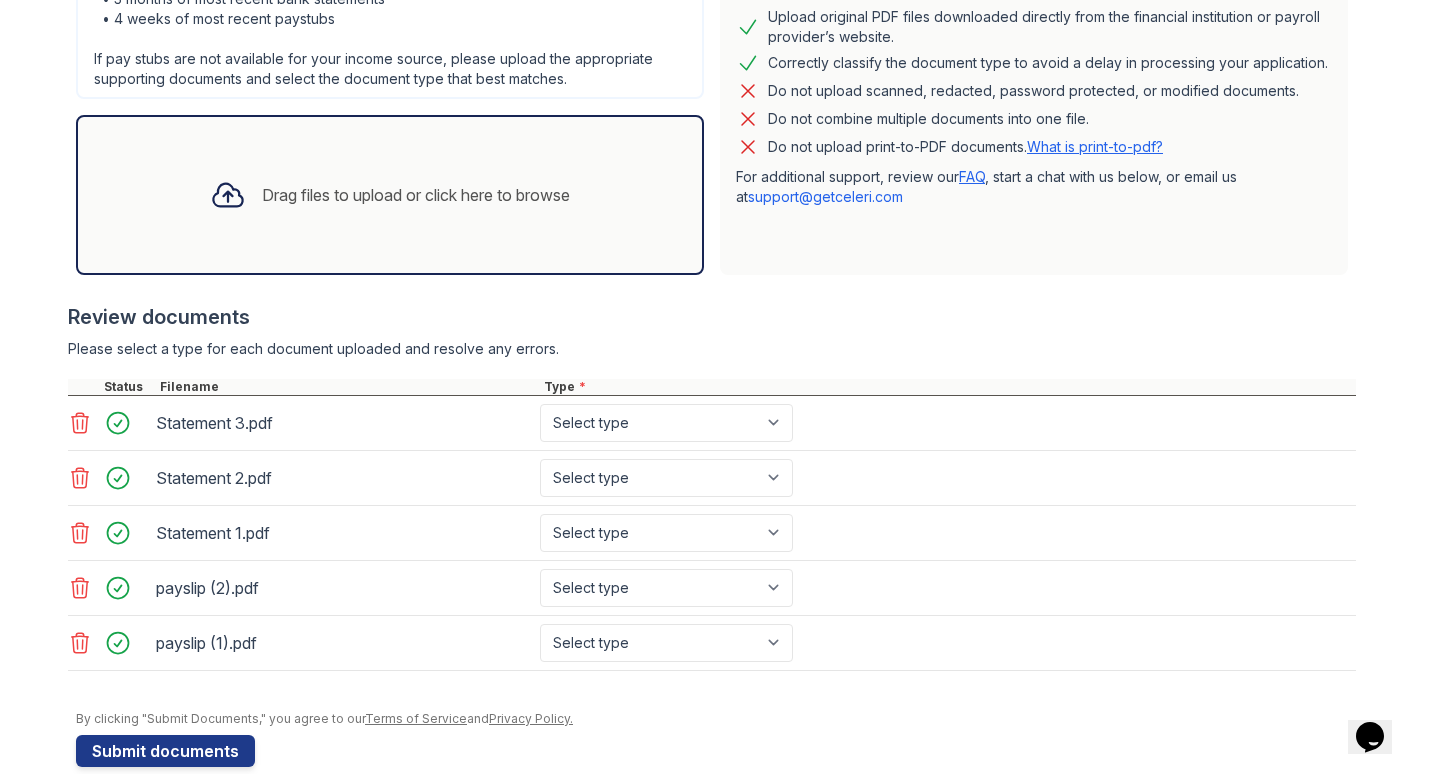 scroll, scrollTop: 521, scrollLeft: 0, axis: vertical 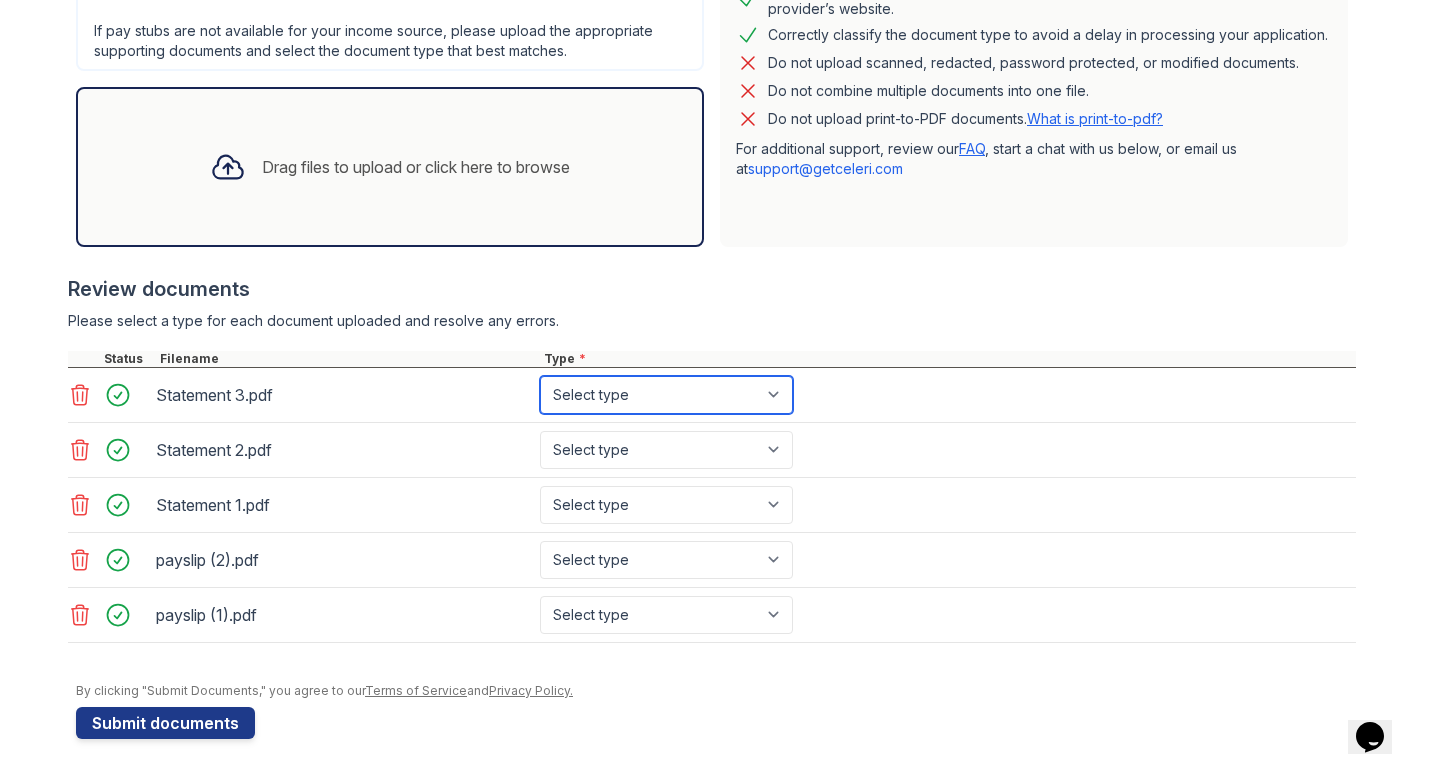 click on "Select type
Paystub
Bank Statement
Offer Letter
Tax Documents
Benefit Award Letter
Investment Account Statement
Other" at bounding box center (666, 395) 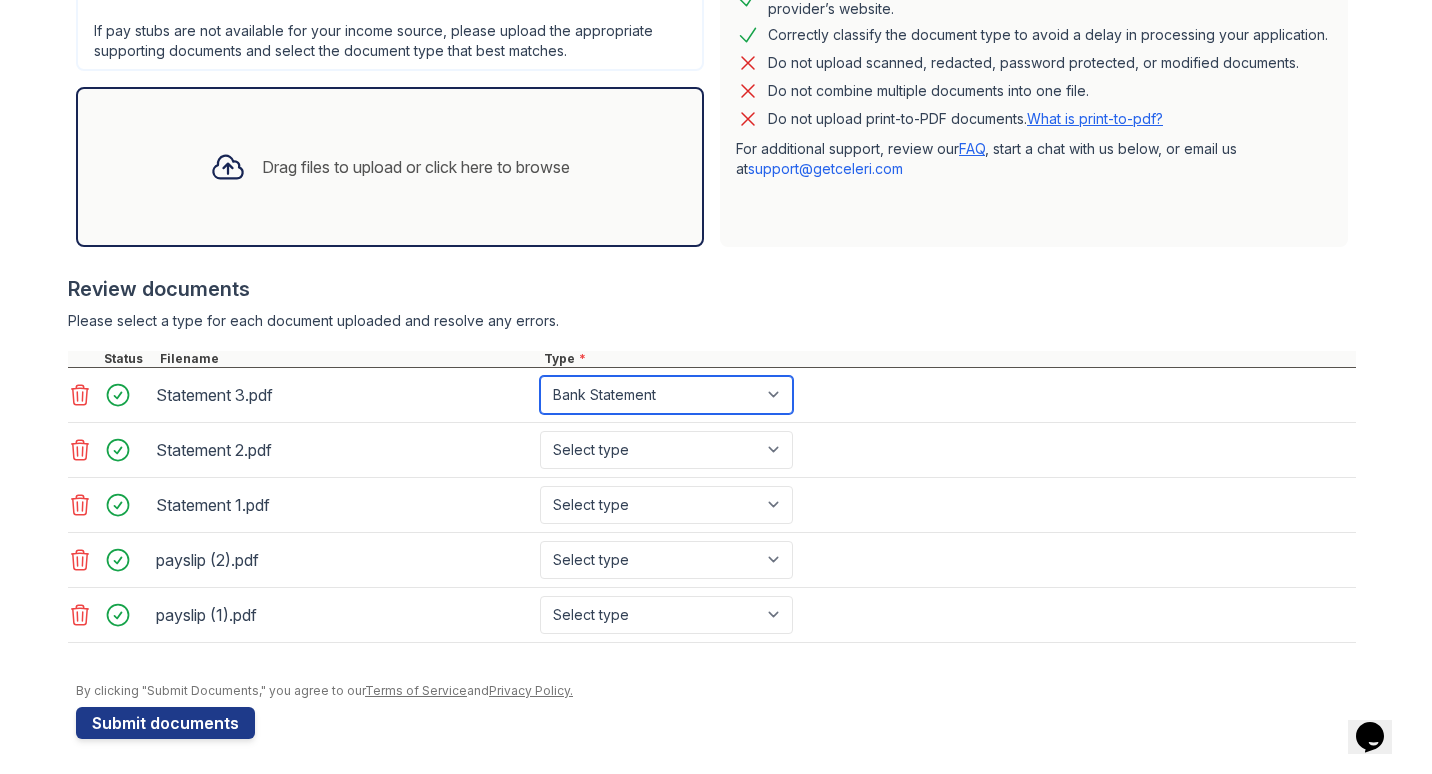 click on "Select type
Paystub
Bank Statement
Offer Letter
Tax Documents
Benefit Award Letter
Investment Account Statement
Other" at bounding box center (666, 395) 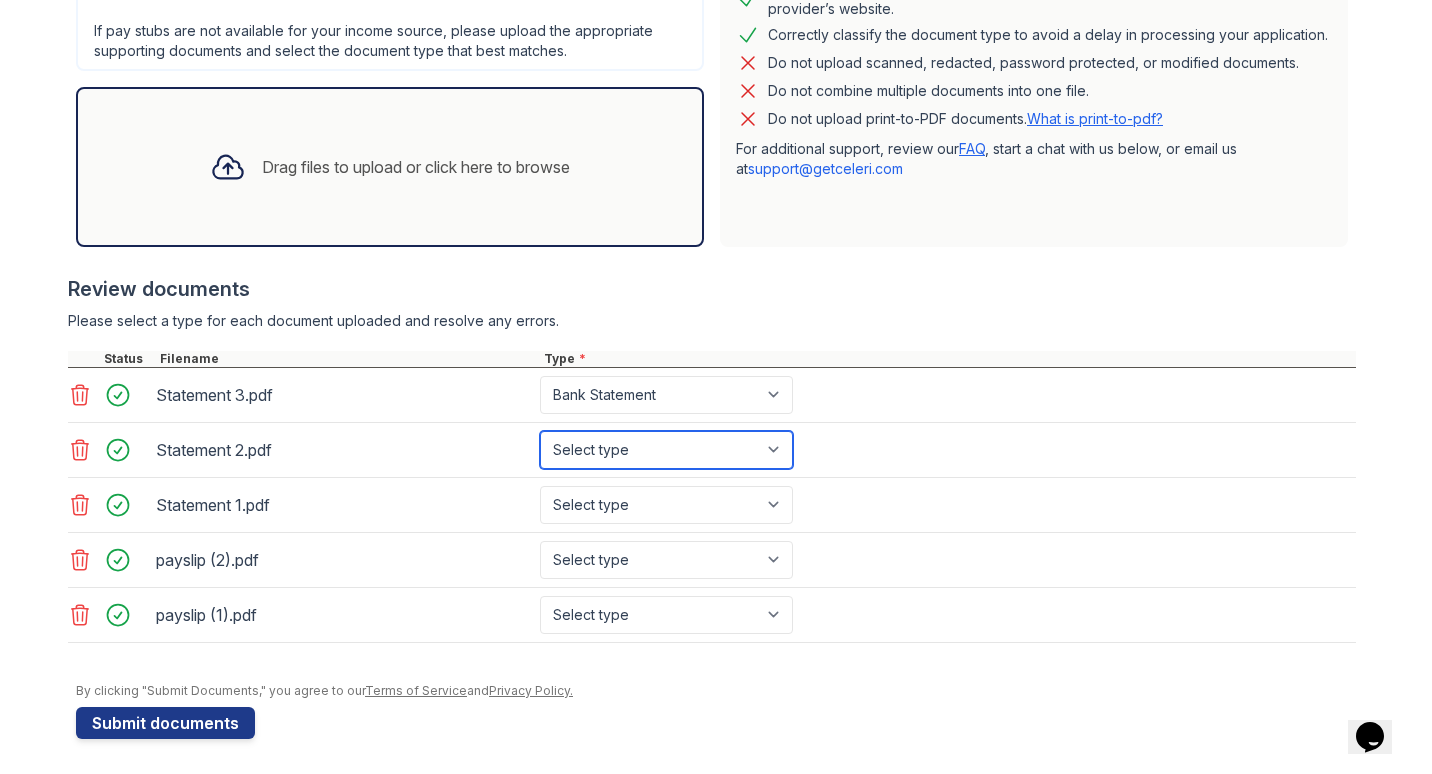 click on "Select type
Paystub
Bank Statement
Offer Letter
Tax Documents
Benefit Award Letter
Investment Account Statement
Other" at bounding box center (666, 450) 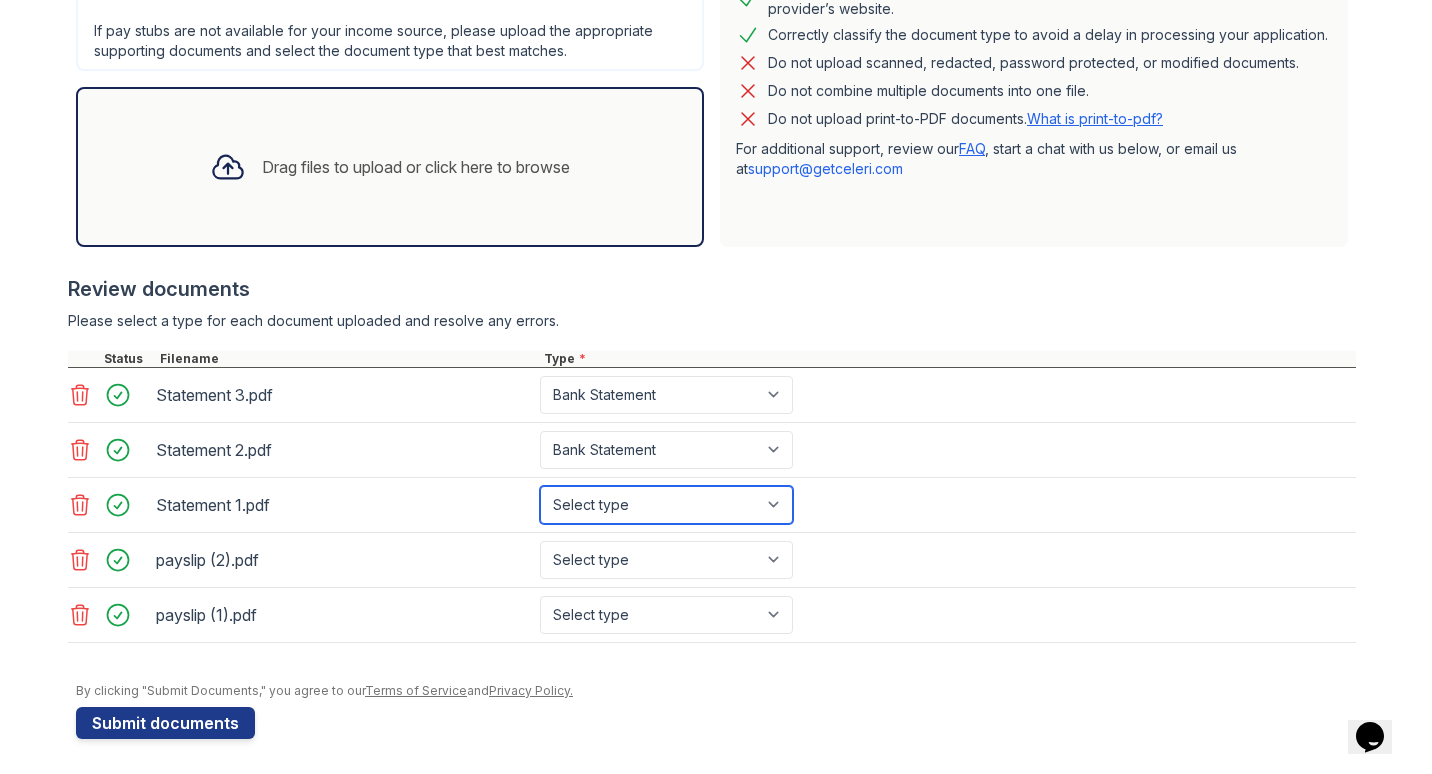 click on "Select type
Paystub
Bank Statement
Offer Letter
Tax Documents
Benefit Award Letter
Investment Account Statement
Other" at bounding box center [666, 505] 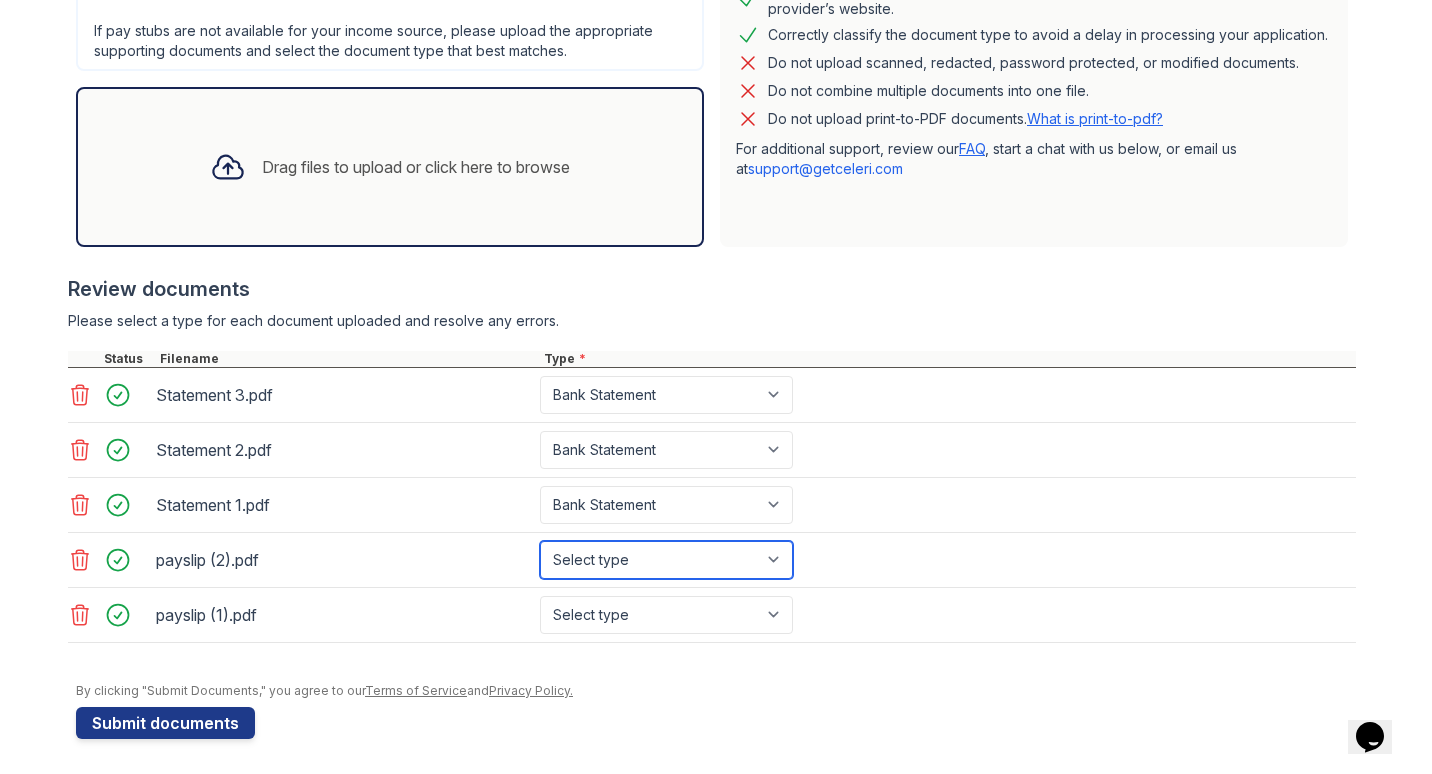 click on "Select type
Paystub
Bank Statement
Offer Letter
Tax Documents
Benefit Award Letter
Investment Account Statement
Other" at bounding box center (666, 560) 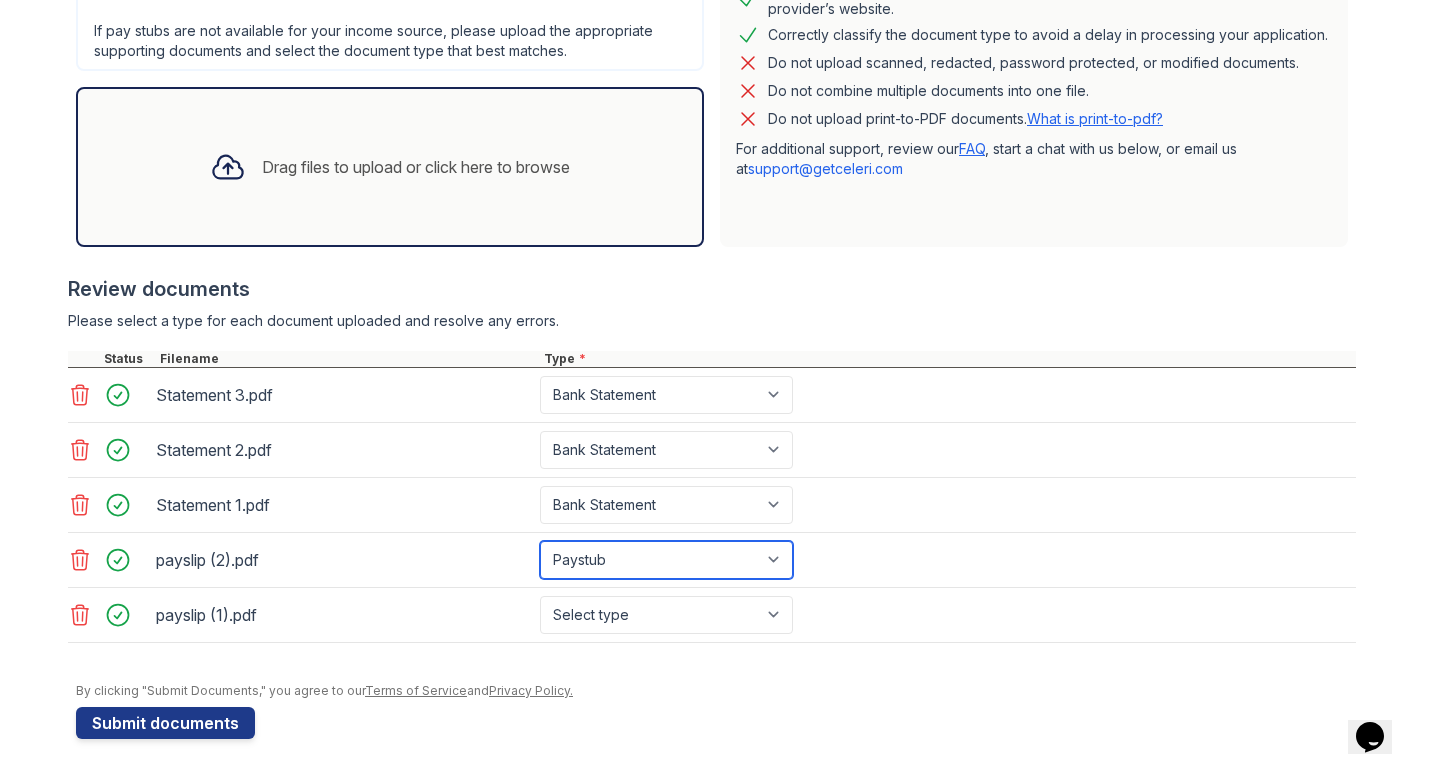 click on "Select type
Paystub
Bank Statement
Offer Letter
Tax Documents
Benefit Award Letter
Investment Account Statement
Other" at bounding box center (666, 560) 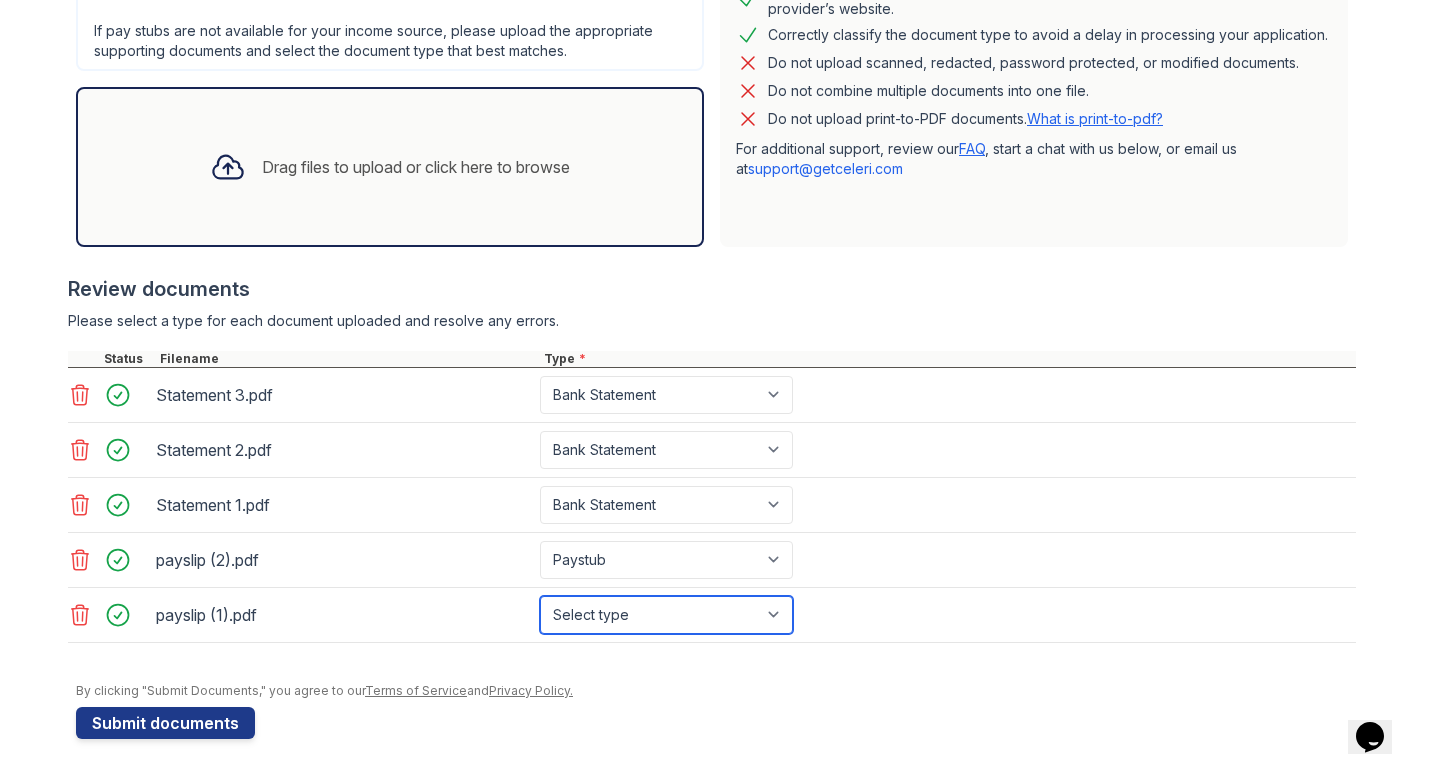 click on "Select type
Paystub
Bank Statement
Offer Letter
Tax Documents
Benefit Award Letter
Investment Account Statement
Other" at bounding box center [666, 615] 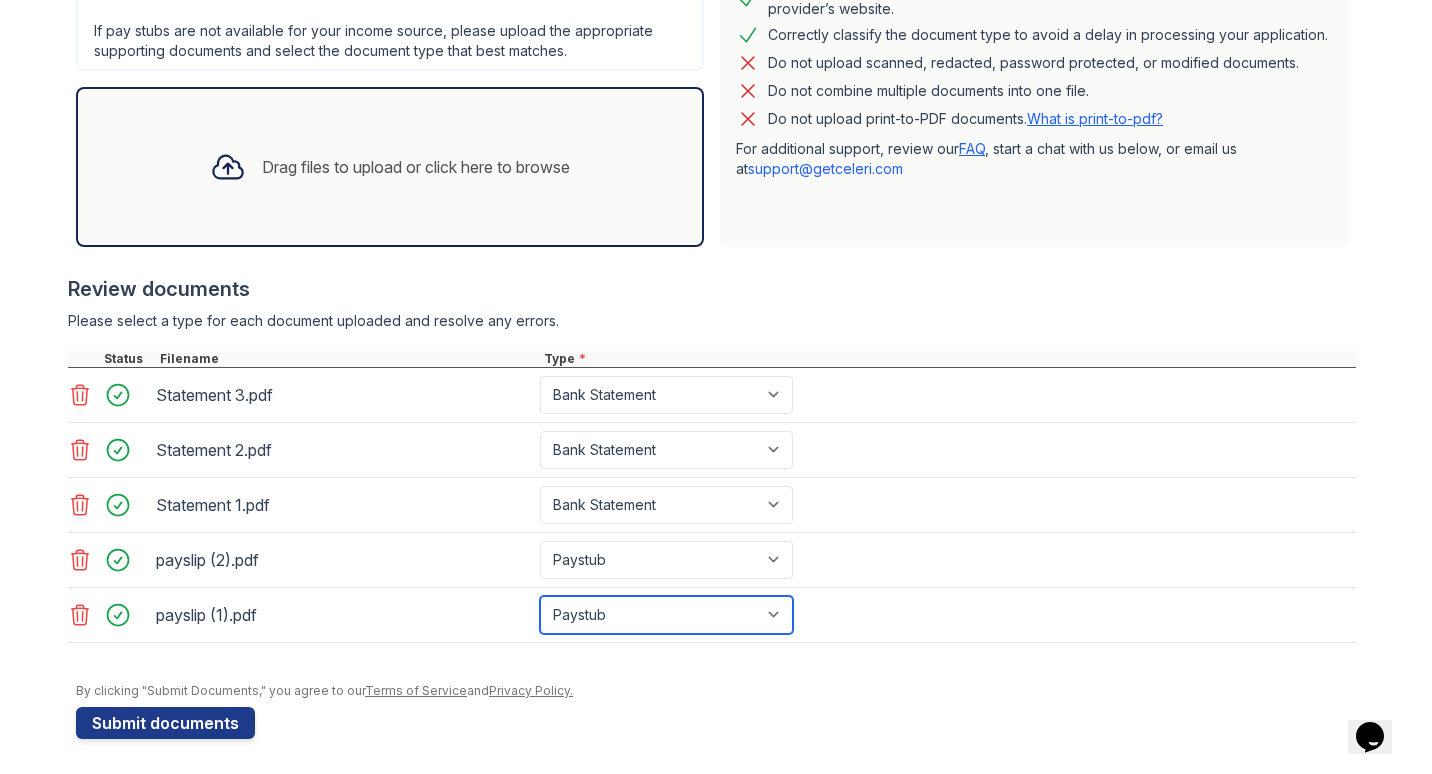 click on "Select type
Paystub
Bank Statement
Offer Letter
Tax Documents
Benefit Award Letter
Investment Account Statement
Other" at bounding box center [666, 615] 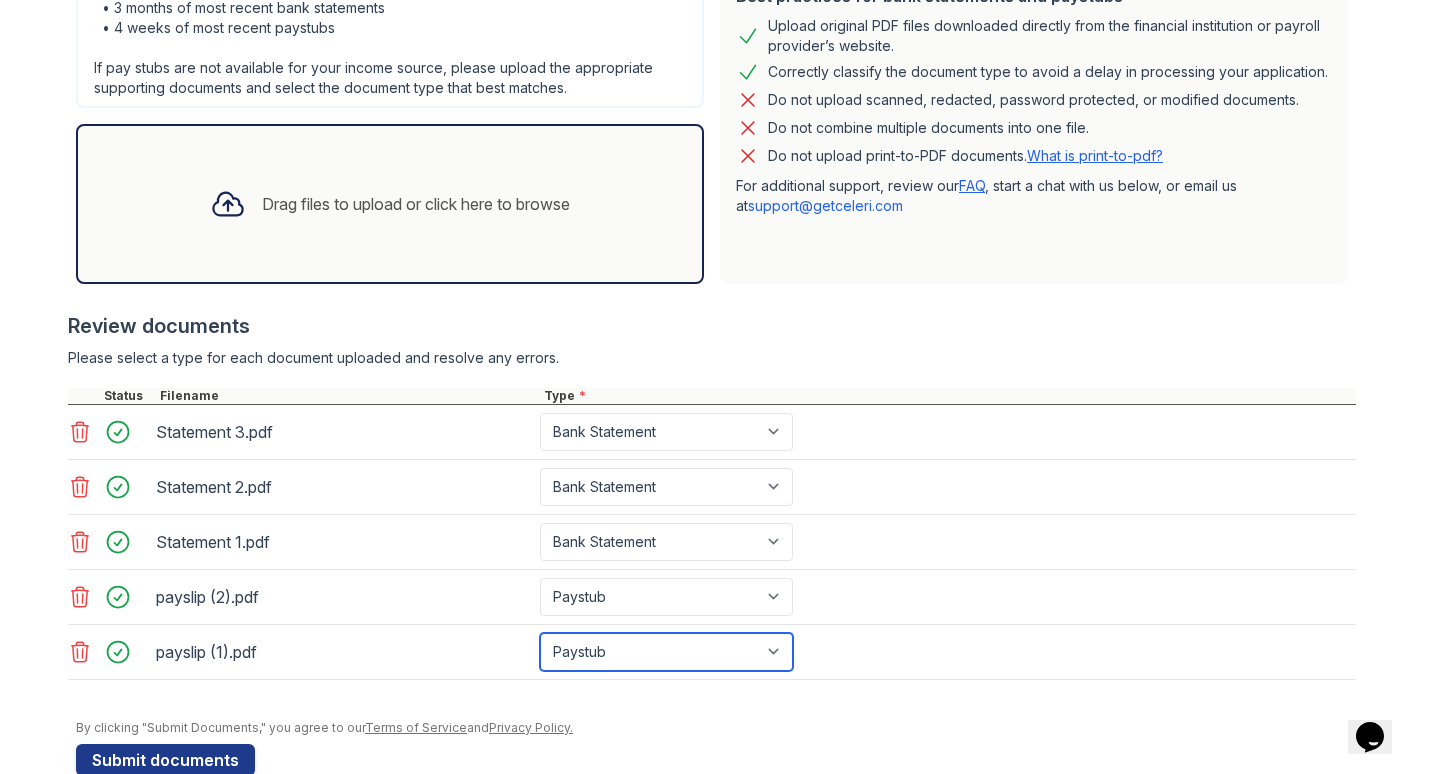 scroll, scrollTop: 487, scrollLeft: 0, axis: vertical 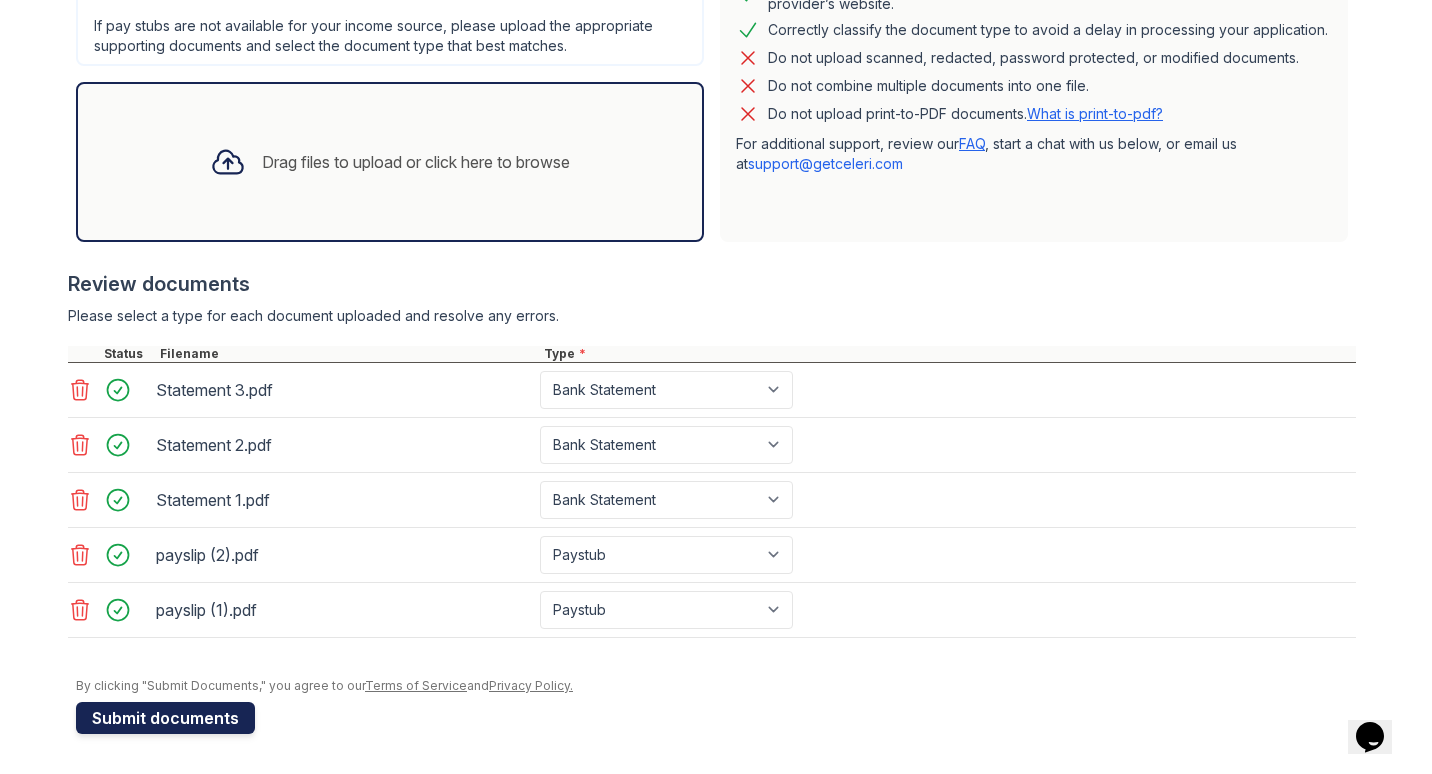 click on "Submit documents" at bounding box center (165, 718) 